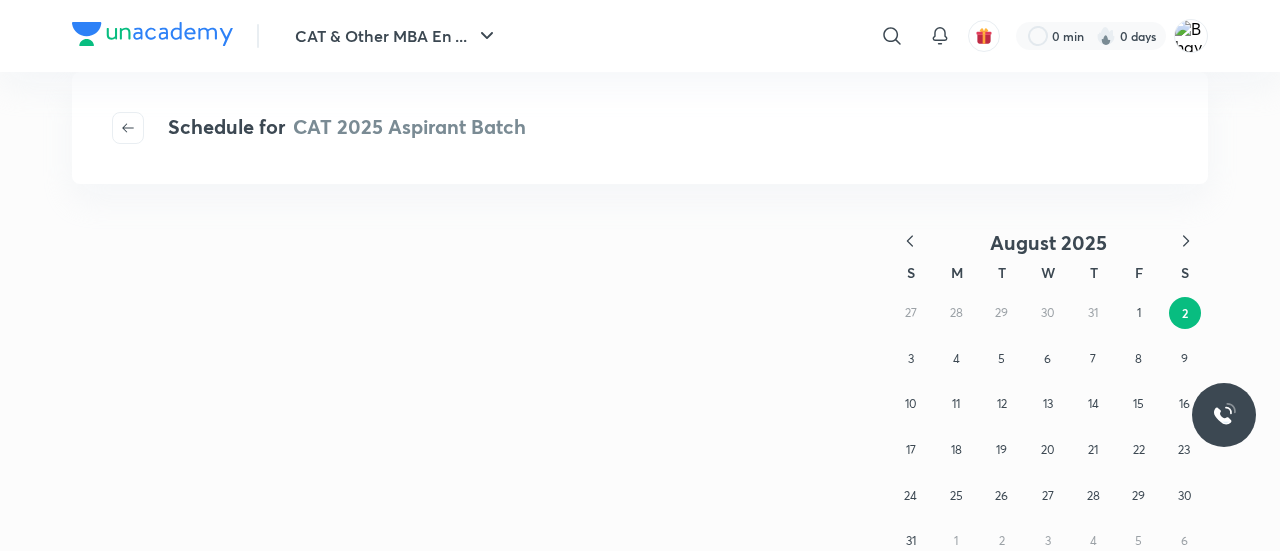 scroll, scrollTop: 0, scrollLeft: 0, axis: both 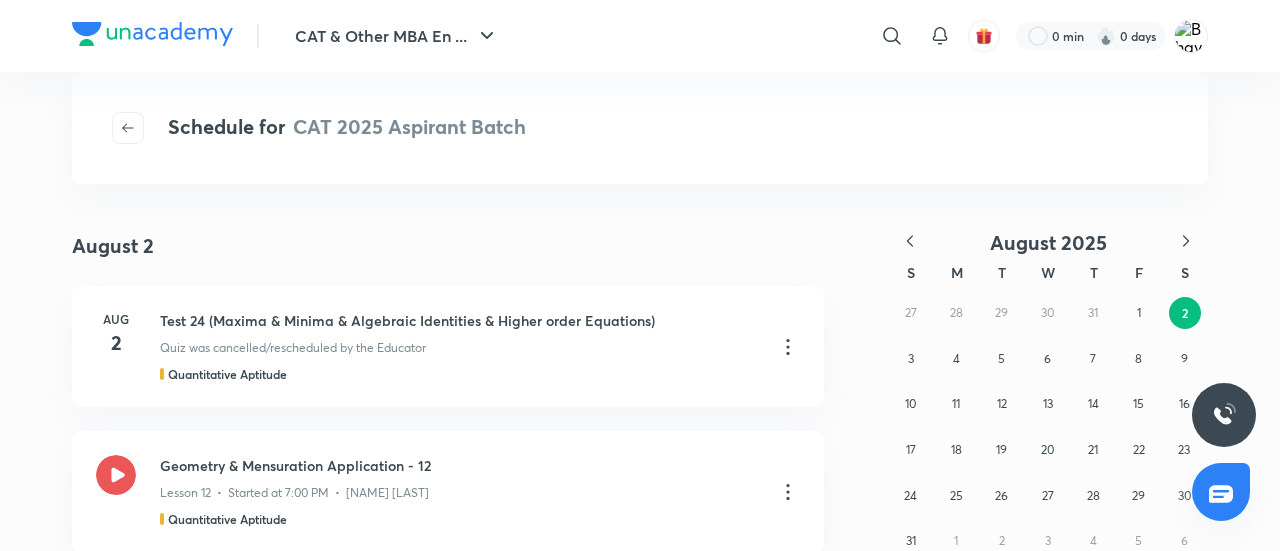 click at bounding box center (152, 34) 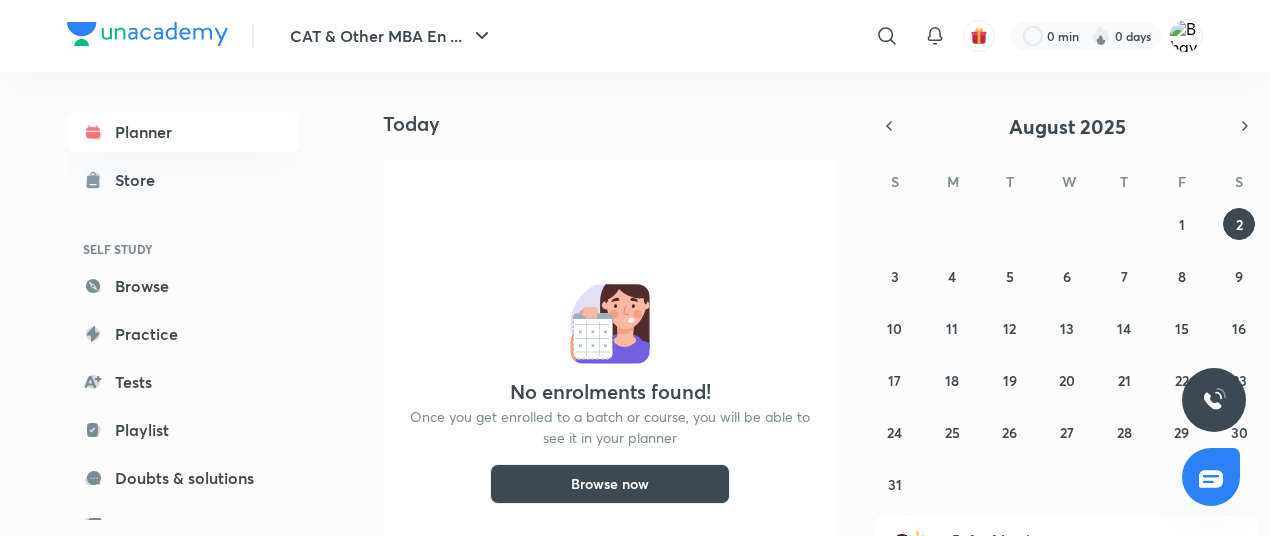 scroll, scrollTop: 0, scrollLeft: 0, axis: both 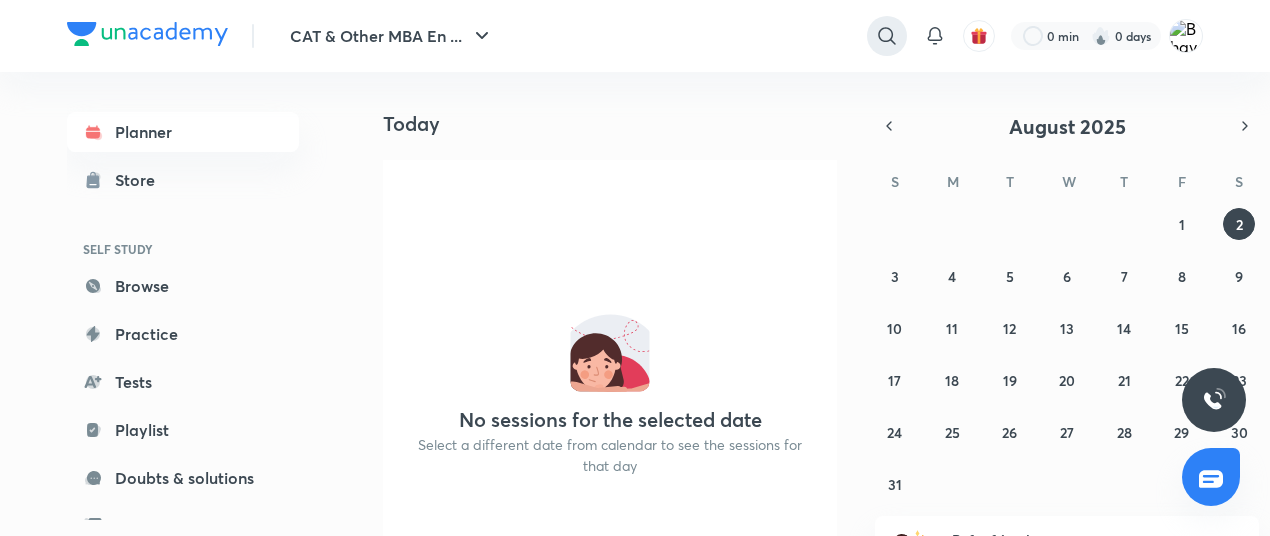 click 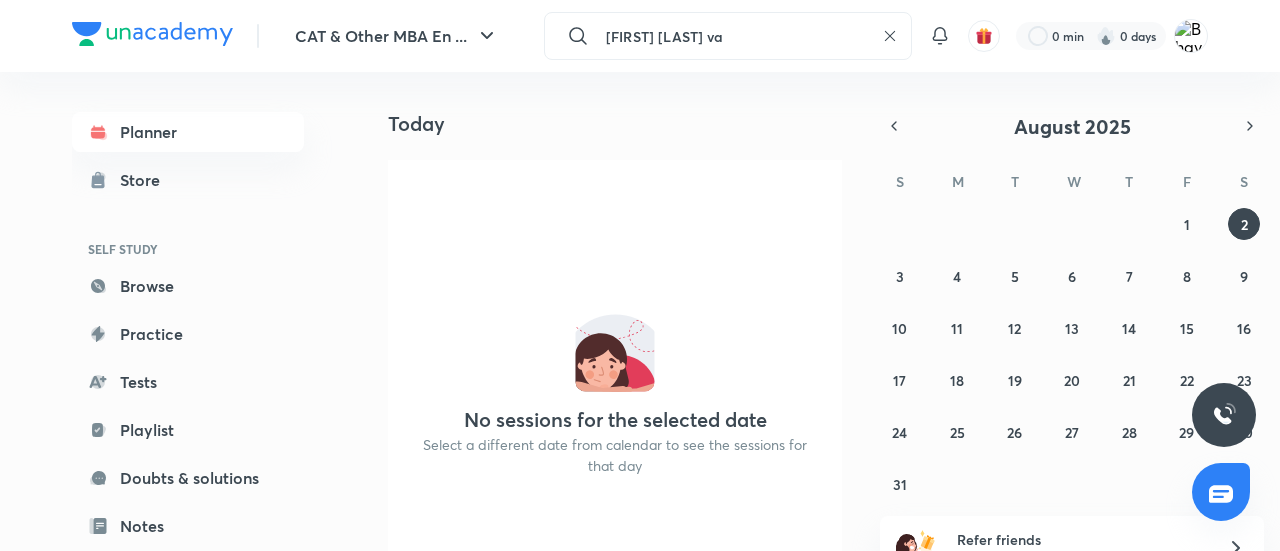 type on "[FIRST] [LAST] va" 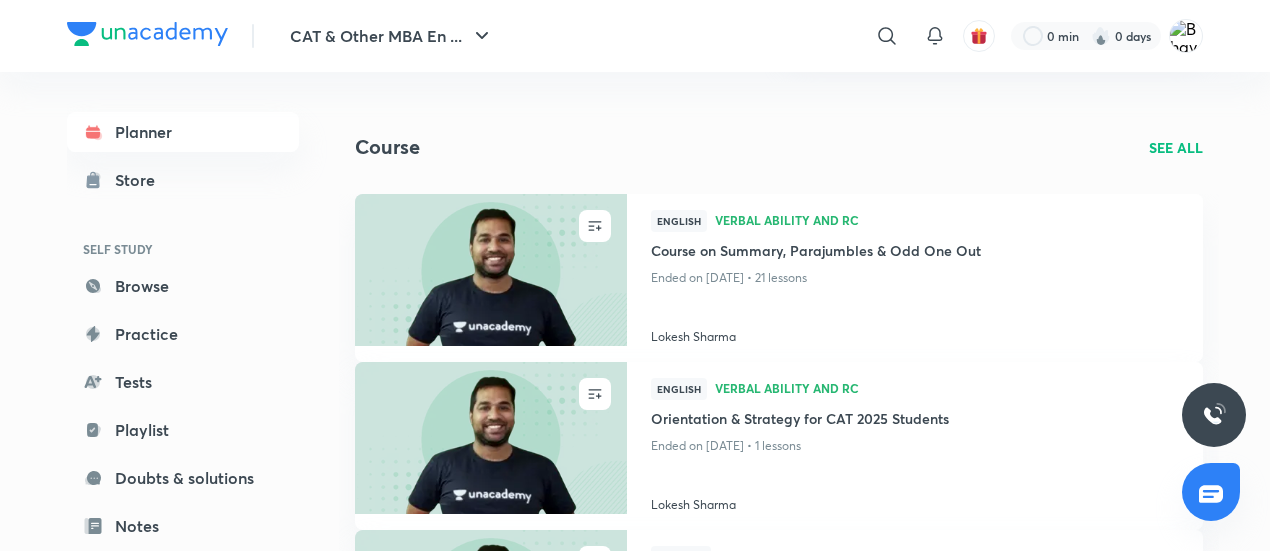scroll, scrollTop: 391, scrollLeft: 0, axis: vertical 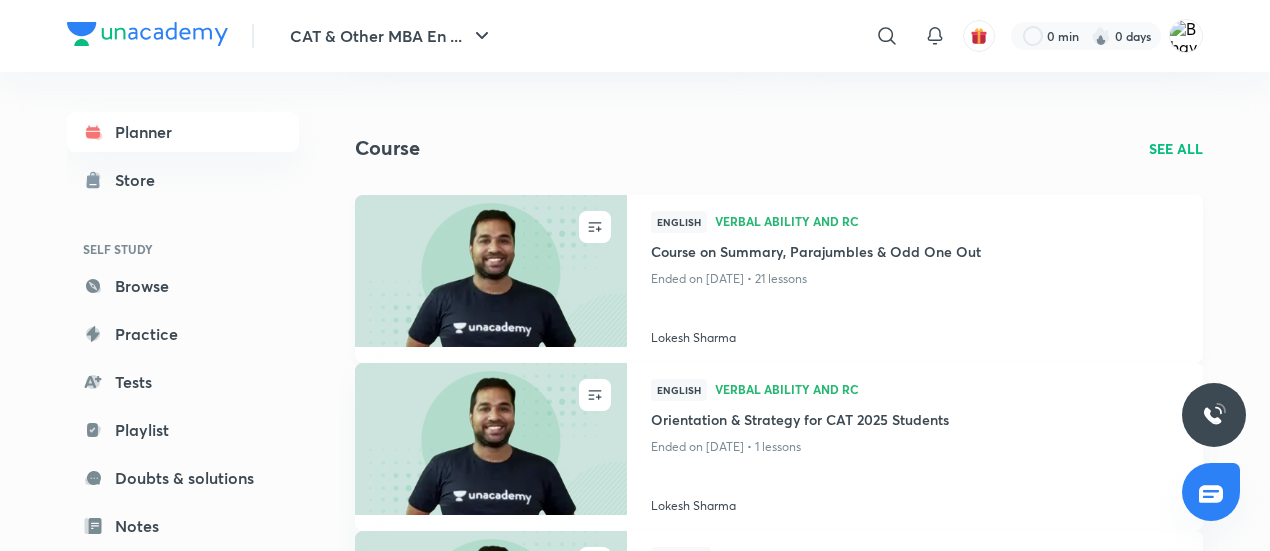 click at bounding box center (490, 270) 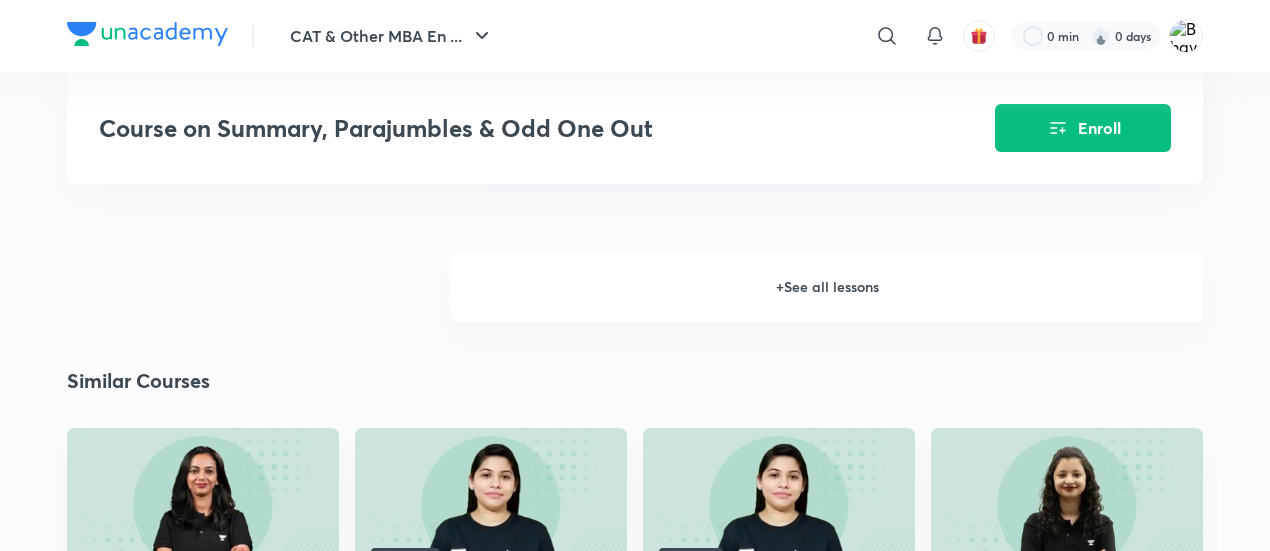 scroll, scrollTop: 2399, scrollLeft: 0, axis: vertical 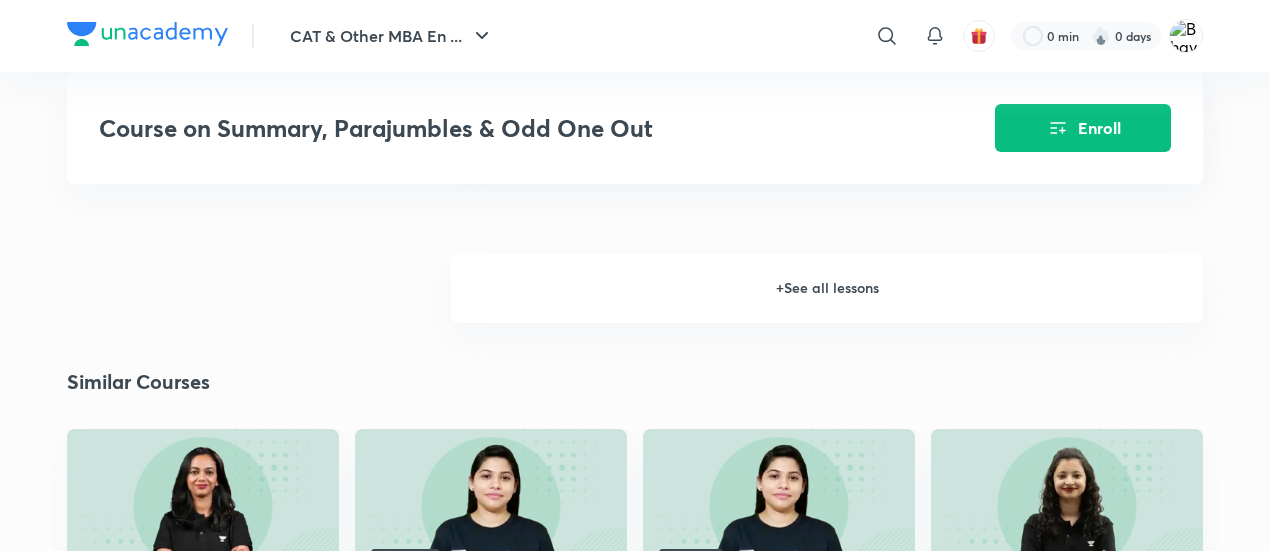 click on "+  See all lessons" at bounding box center [827, 288] 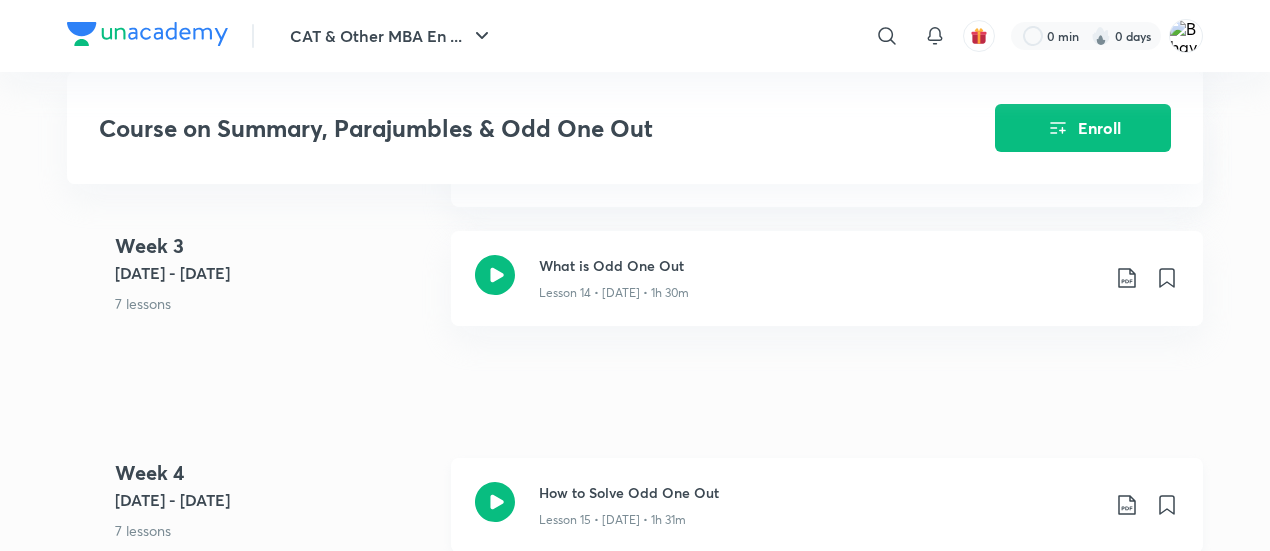 scroll, scrollTop: 2115, scrollLeft: 0, axis: vertical 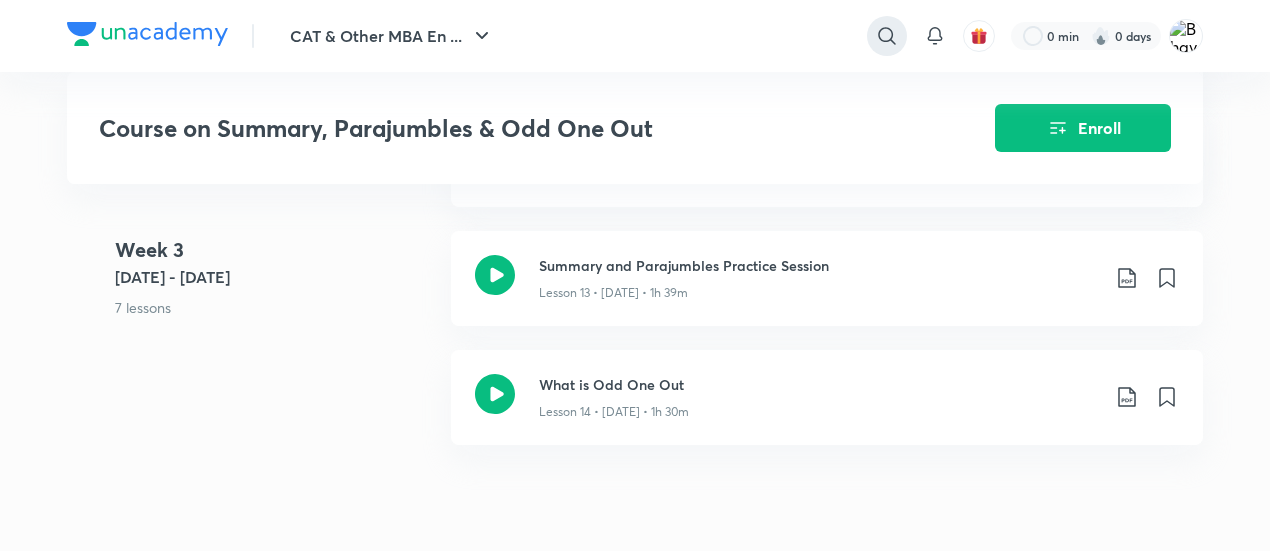 click 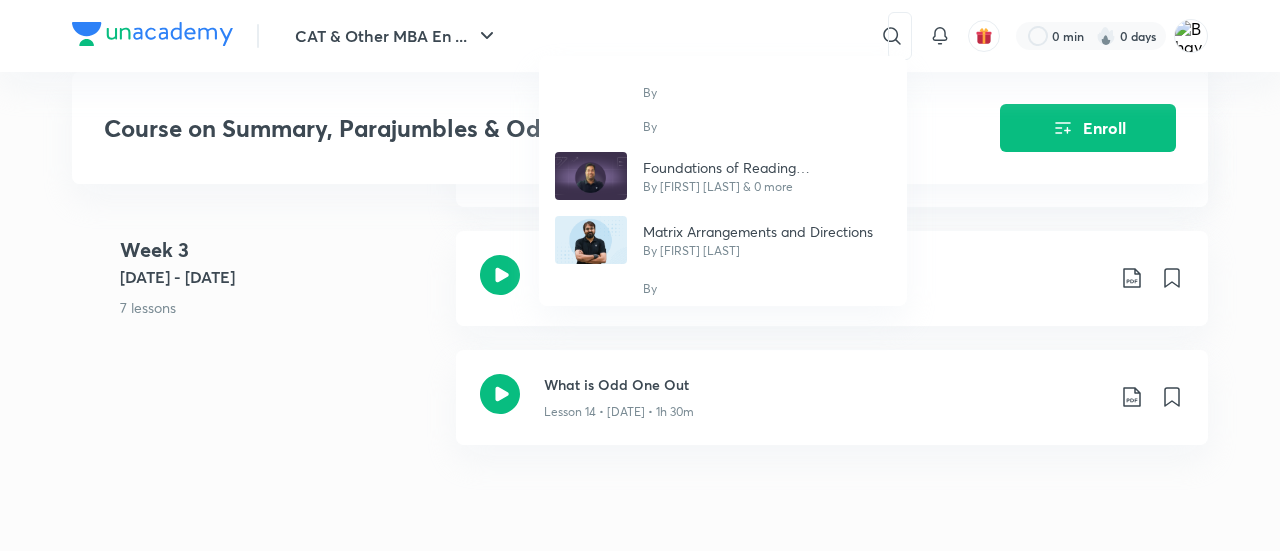 click on "By By Foundations of Reading Comprehension by [FIRST] [LAST] By [FIRST] [LAST] & 0 more Matrix Arrangements and Directions By [FIRST] [LAST] By" at bounding box center [640, 275] 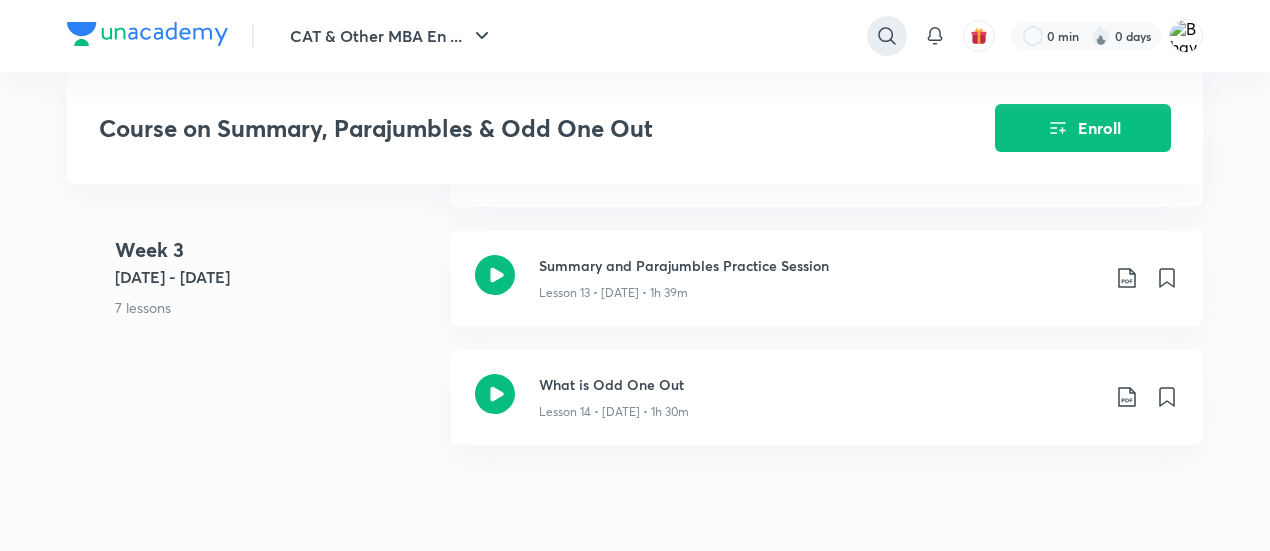 click 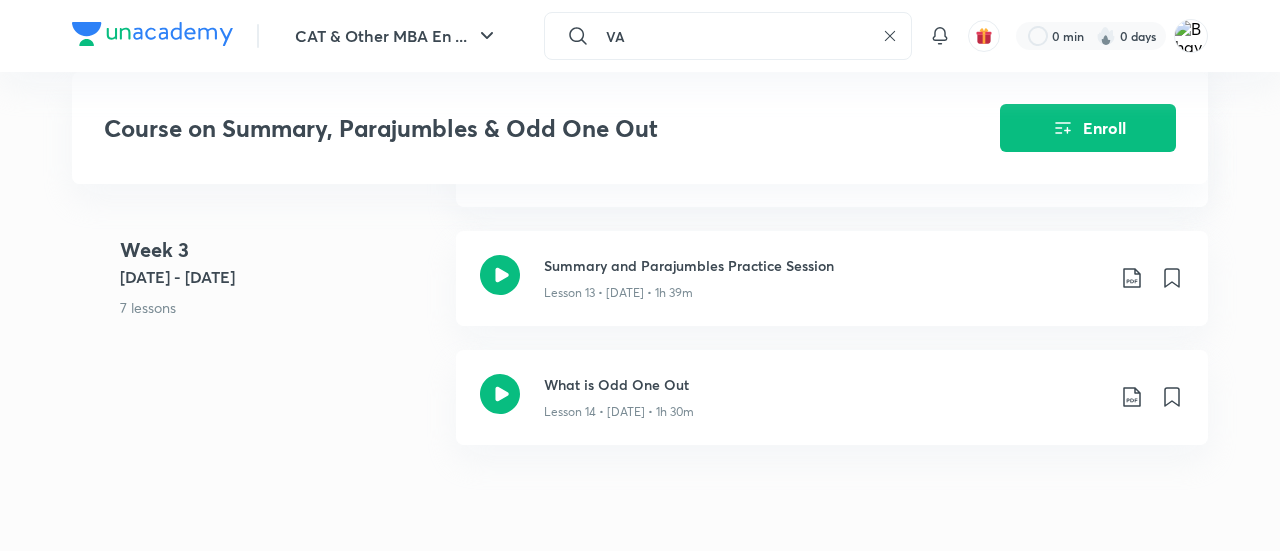 type on "VA" 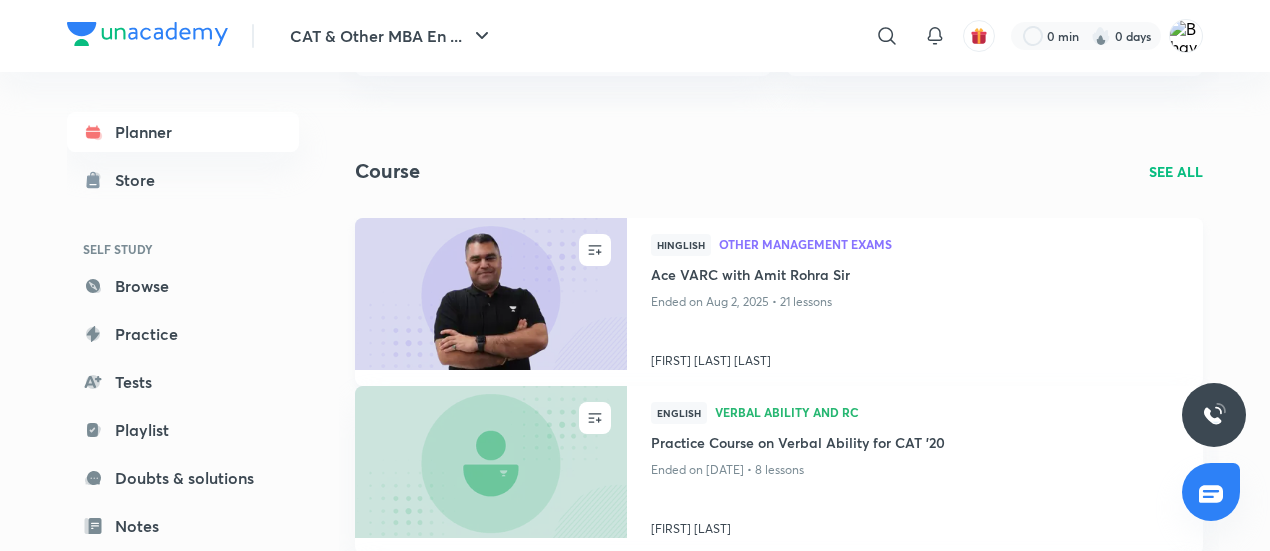 scroll, scrollTop: 367, scrollLeft: 0, axis: vertical 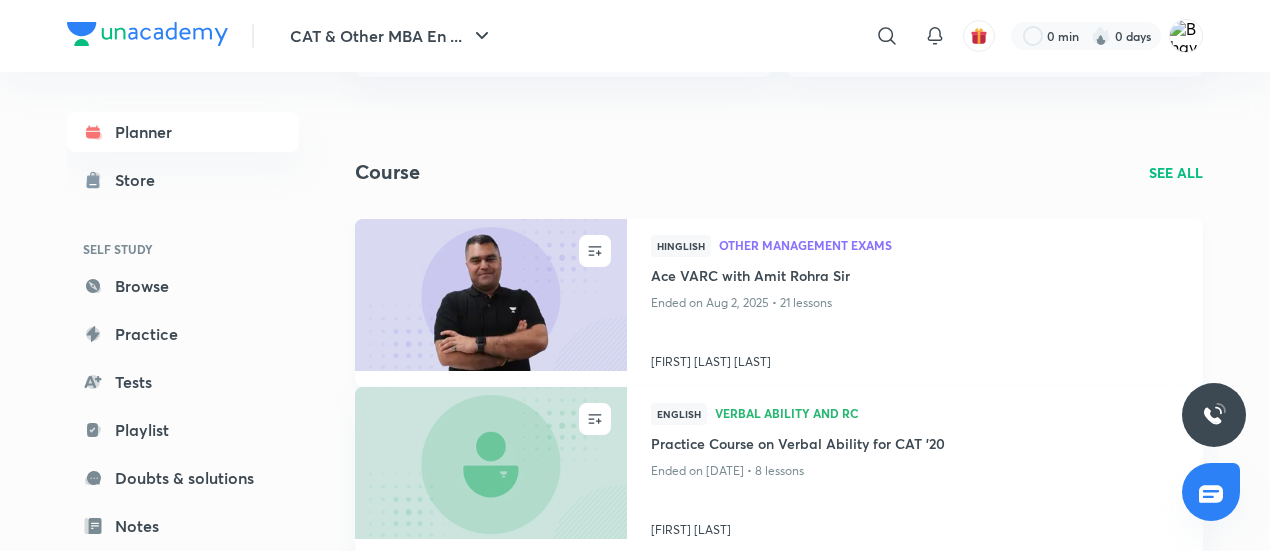 click at bounding box center (490, 294) 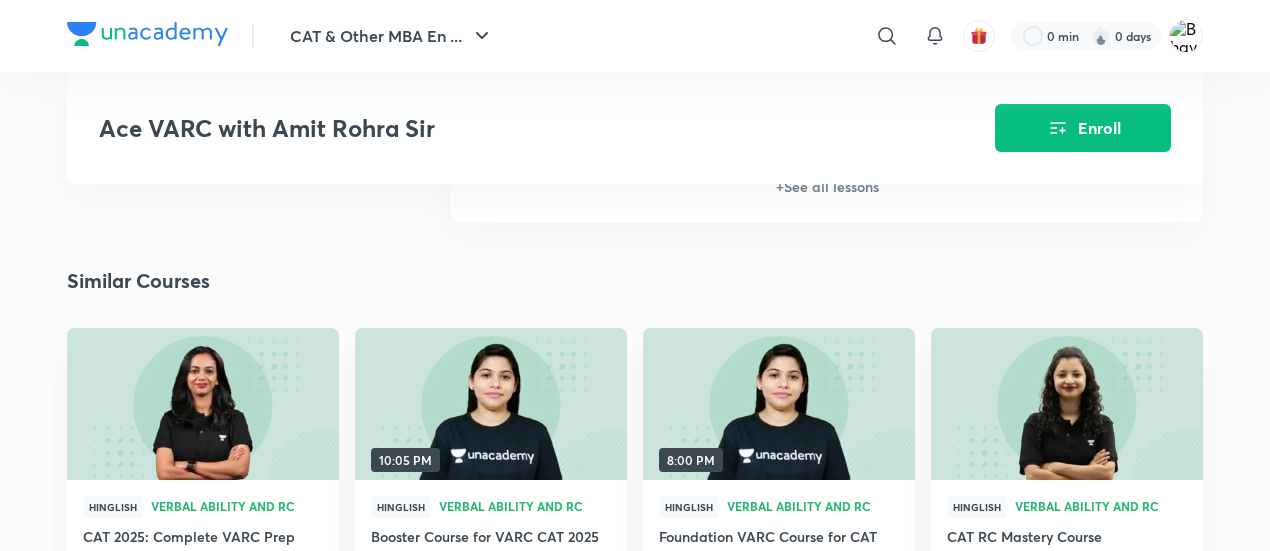 scroll, scrollTop: 2649, scrollLeft: 0, axis: vertical 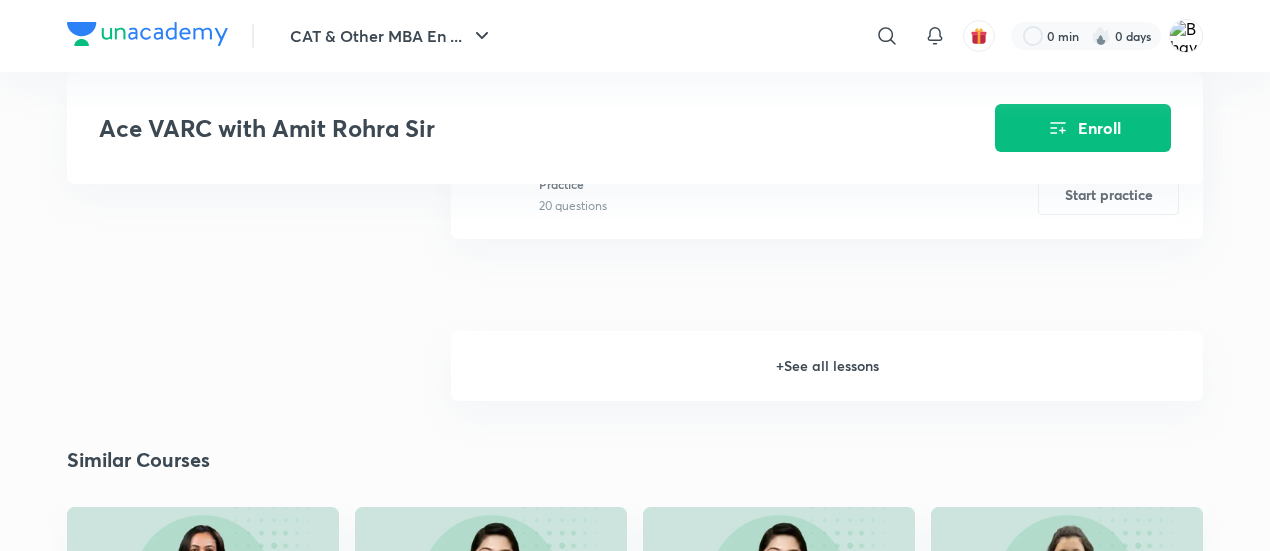 click on "+  See all lessons" at bounding box center (827, 366) 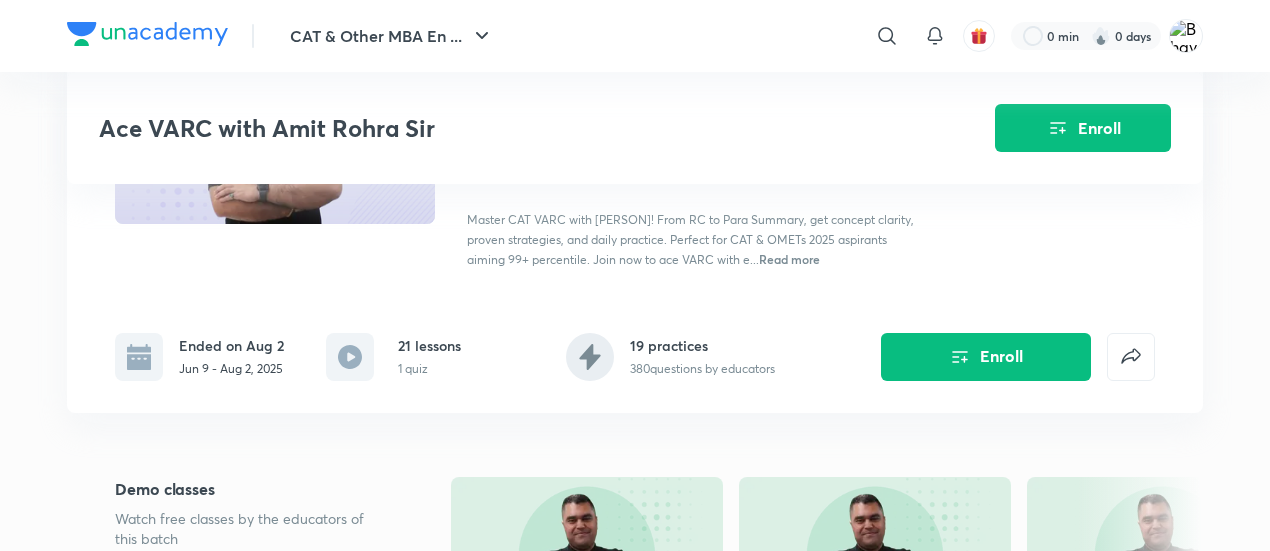 scroll, scrollTop: 0, scrollLeft: 0, axis: both 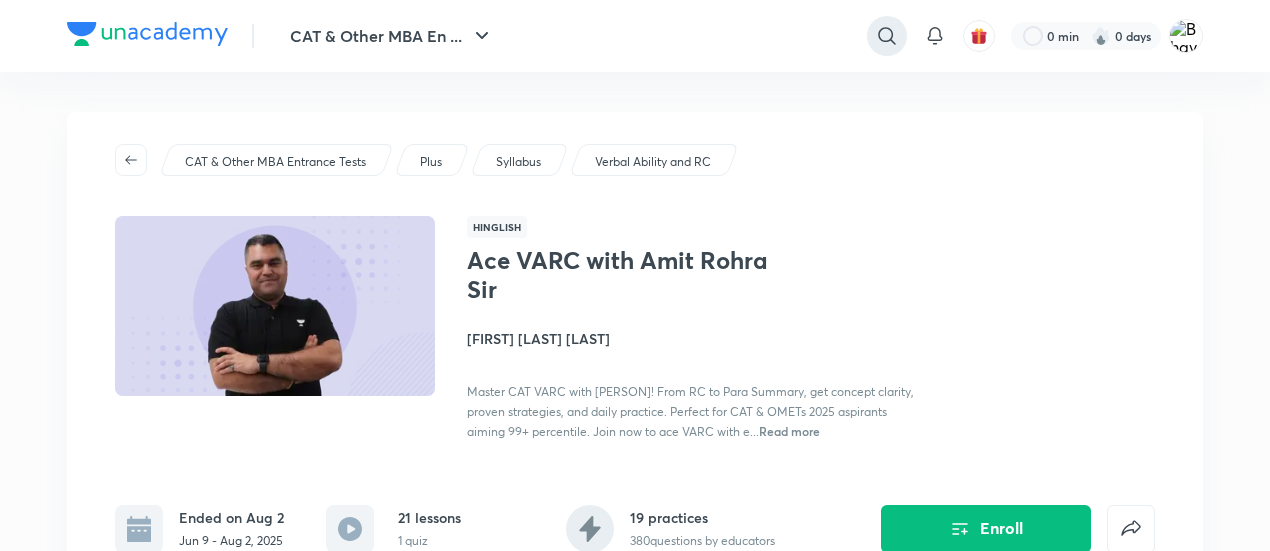 click 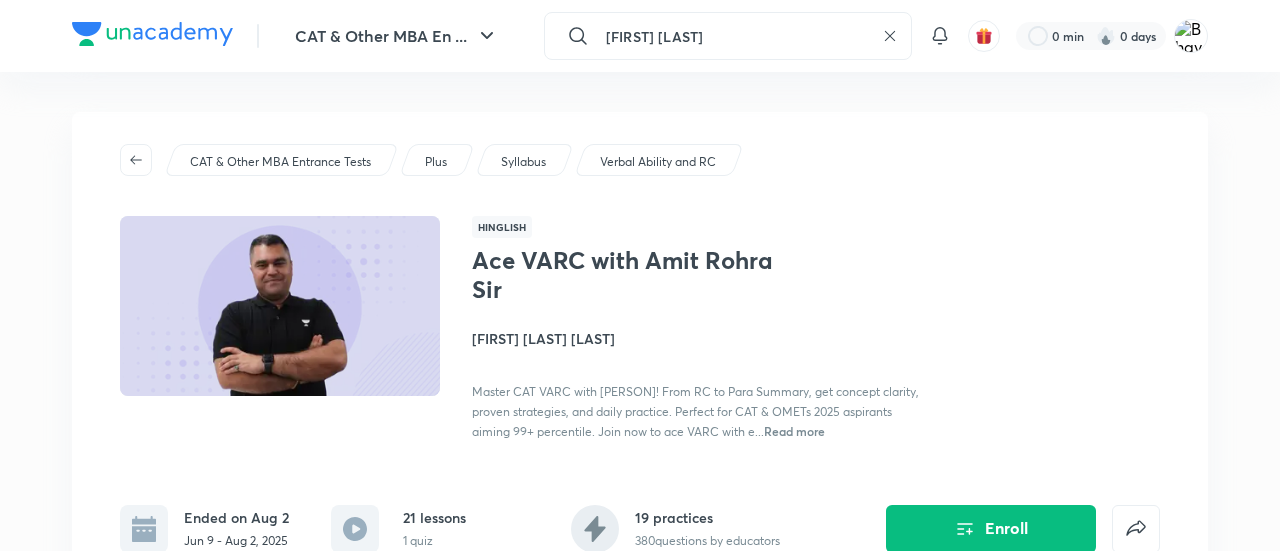 type on "[FIRST] [LAST]" 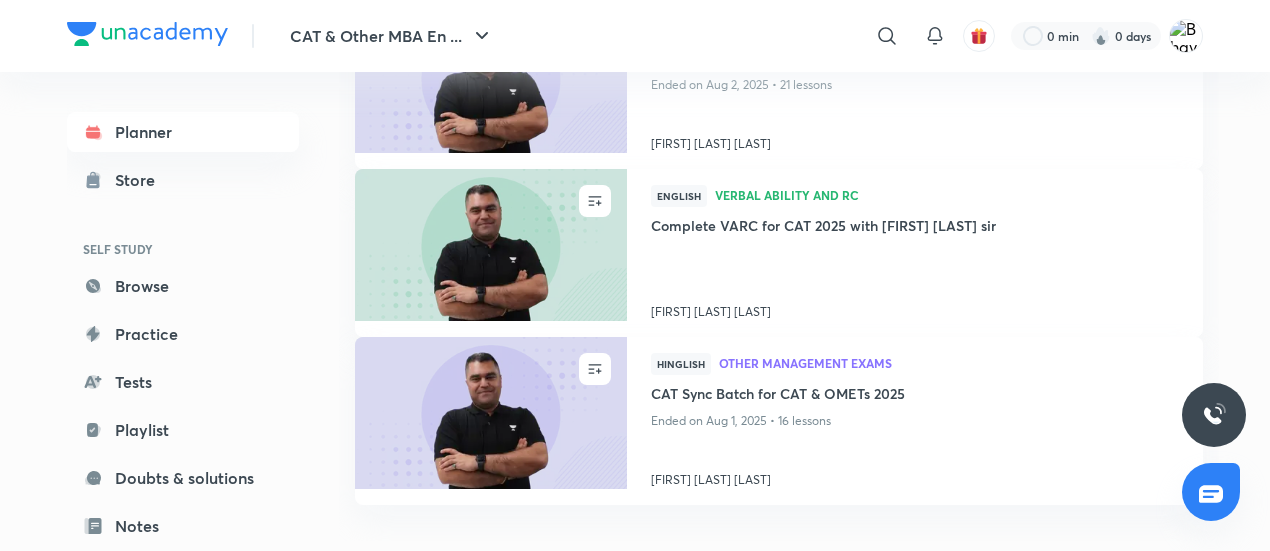 scroll, scrollTop: 586, scrollLeft: 0, axis: vertical 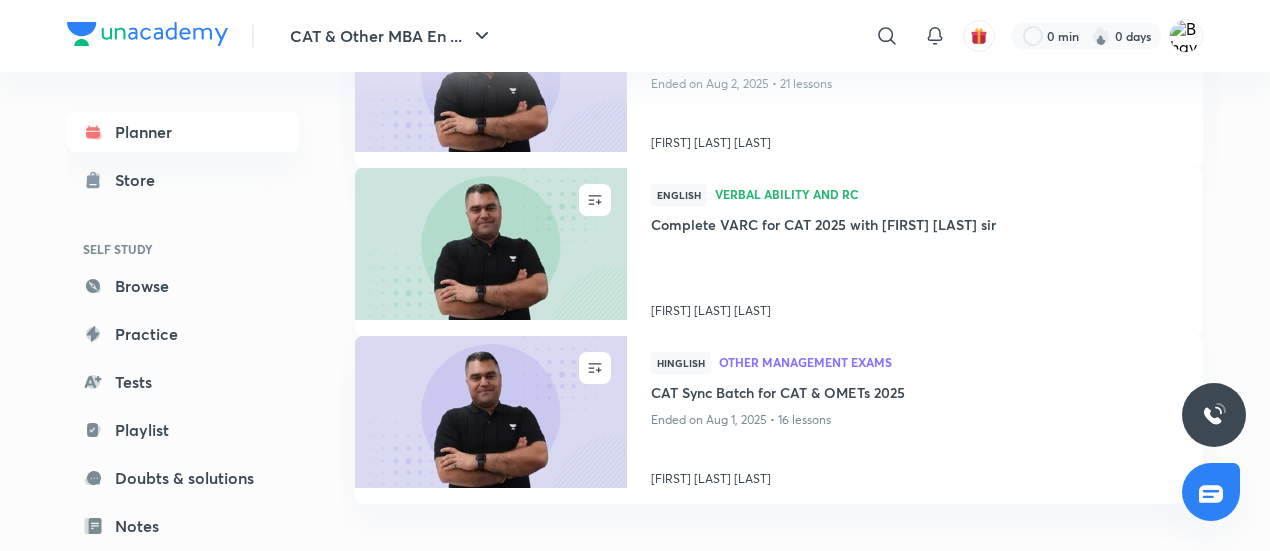 click at bounding box center [490, 243] 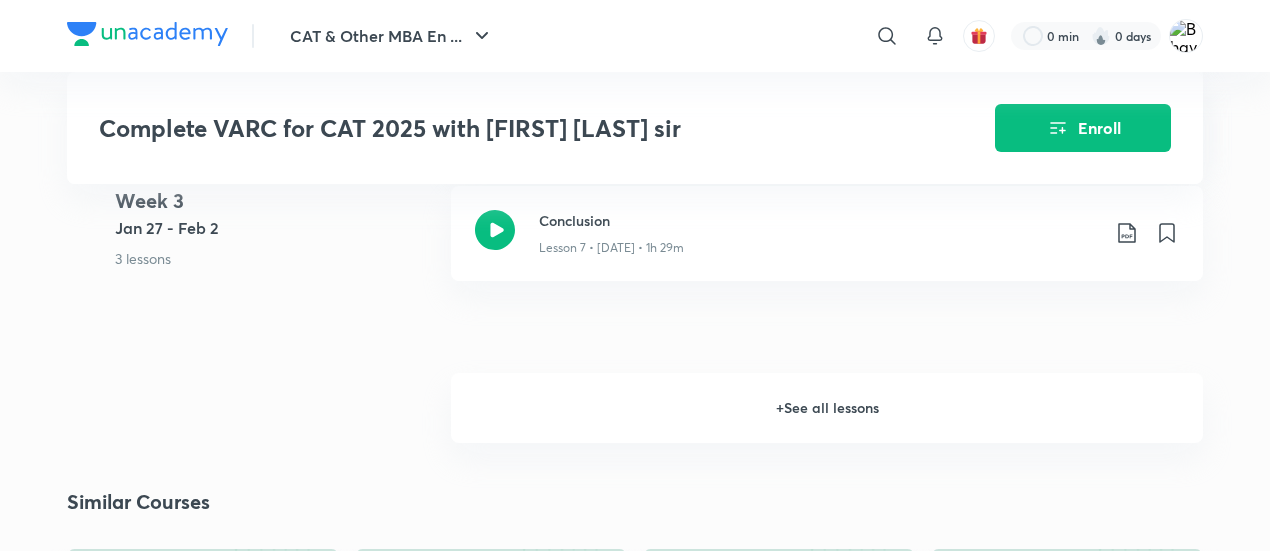scroll, scrollTop: 1807, scrollLeft: 0, axis: vertical 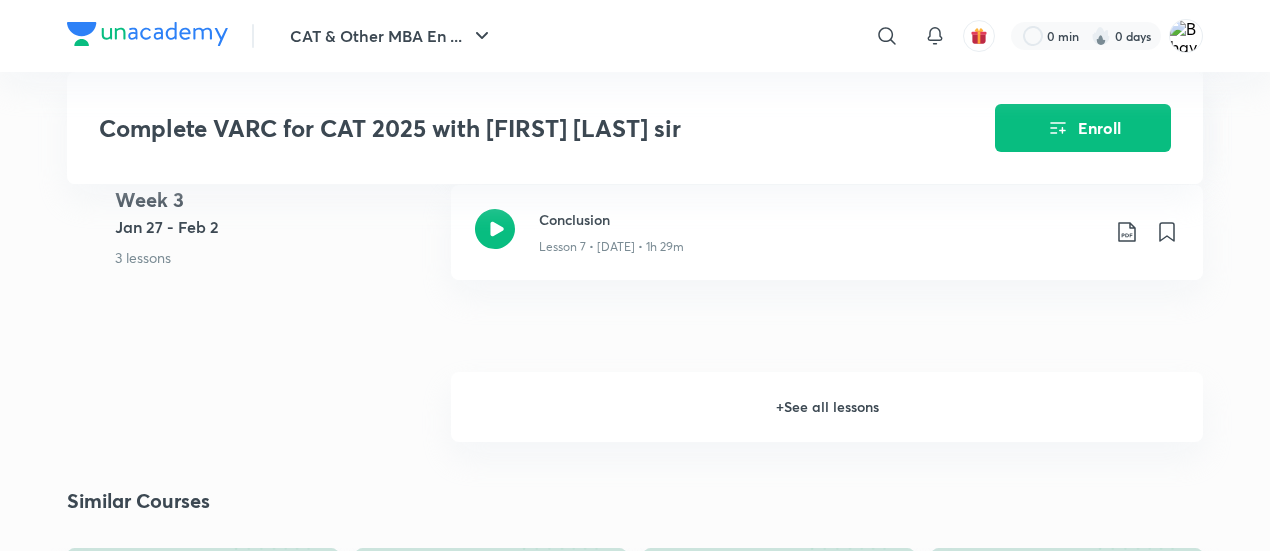 click on "+  See all lessons" at bounding box center (827, 407) 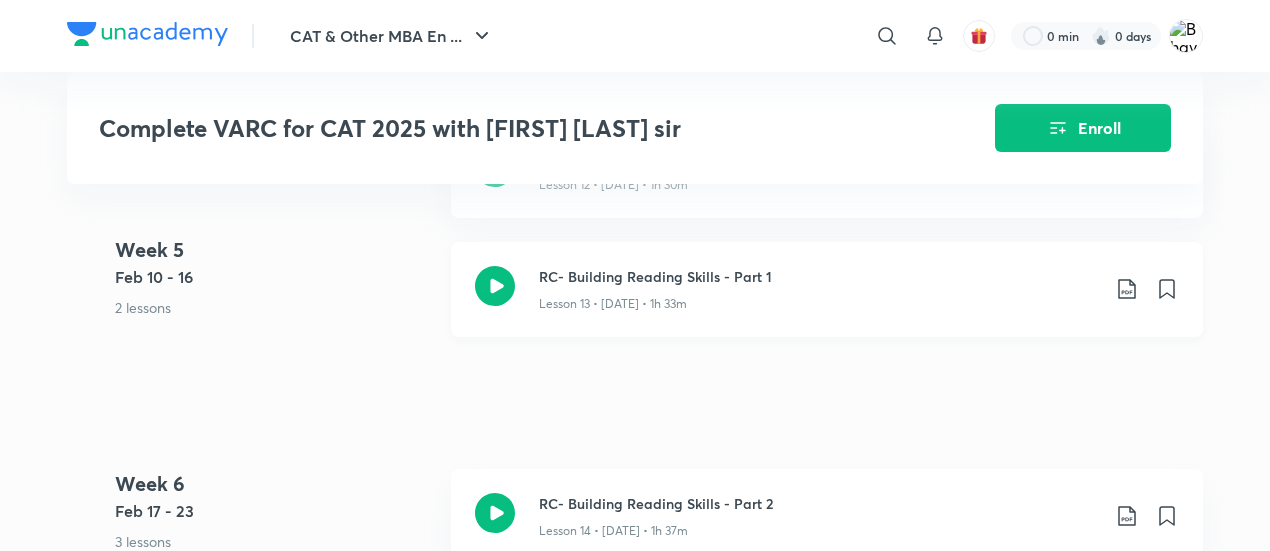 scroll, scrollTop: 2677, scrollLeft: 0, axis: vertical 